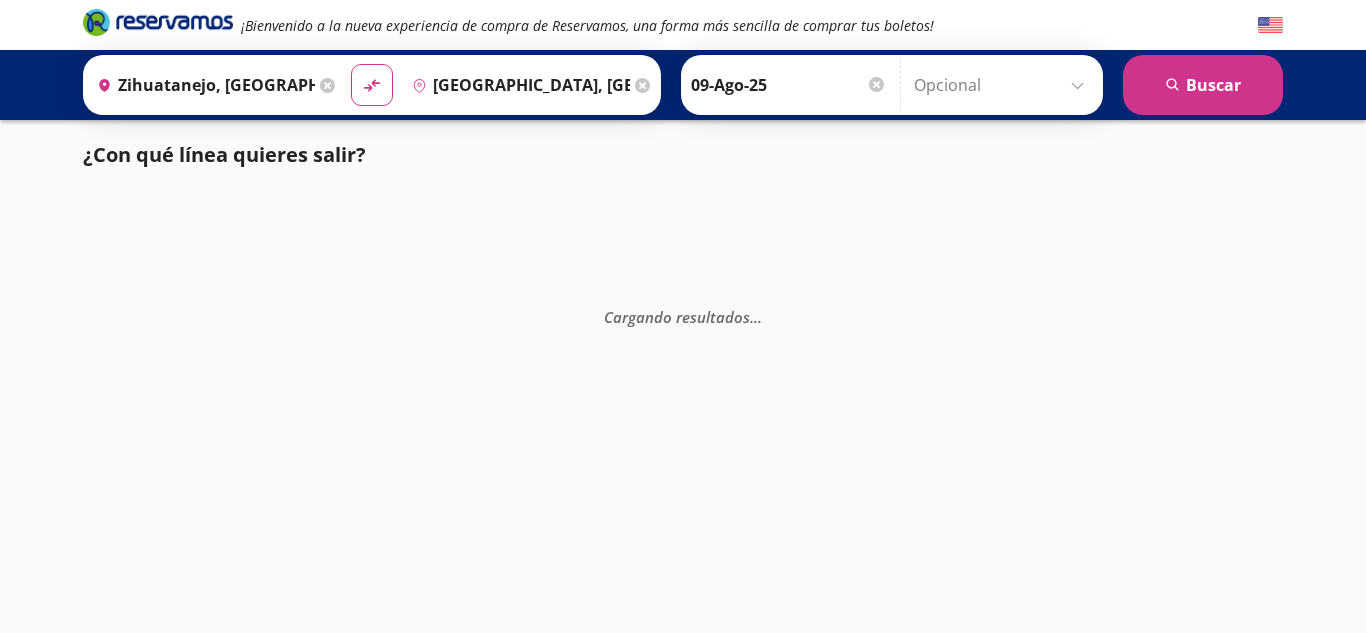 scroll, scrollTop: 0, scrollLeft: 0, axis: both 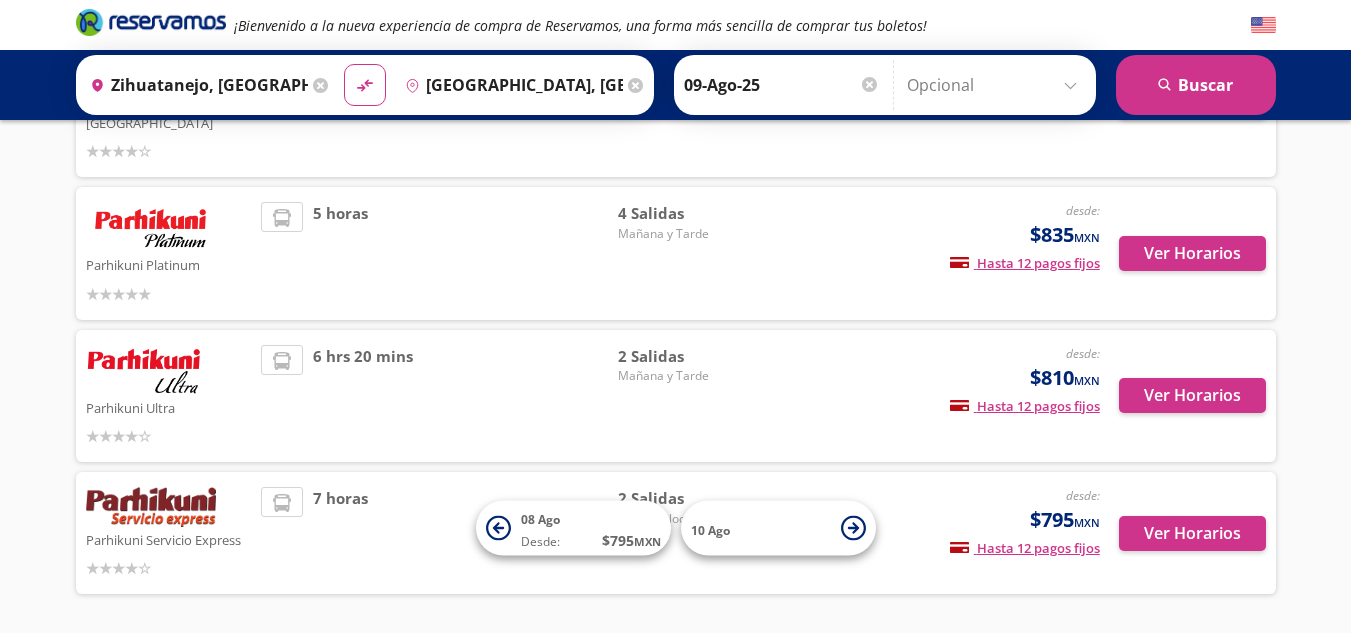 click on "Mañana y Tarde" at bounding box center (688, 234) 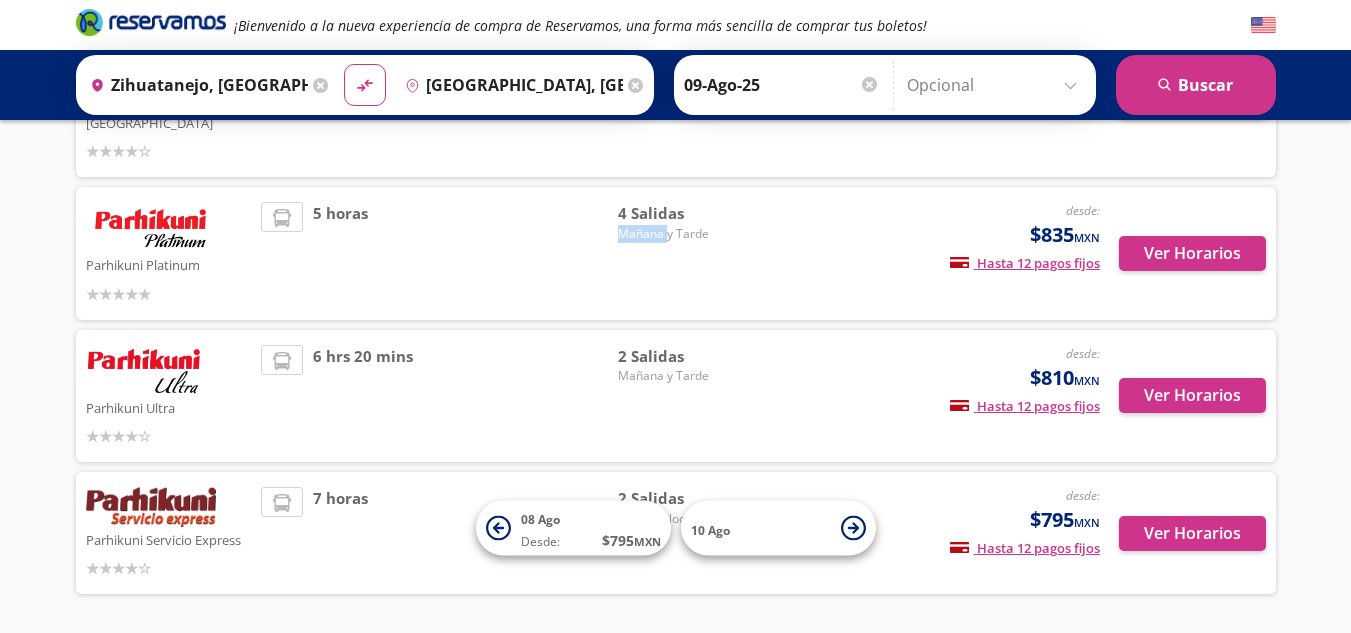 click on "Mañana y Tarde" at bounding box center (688, 234) 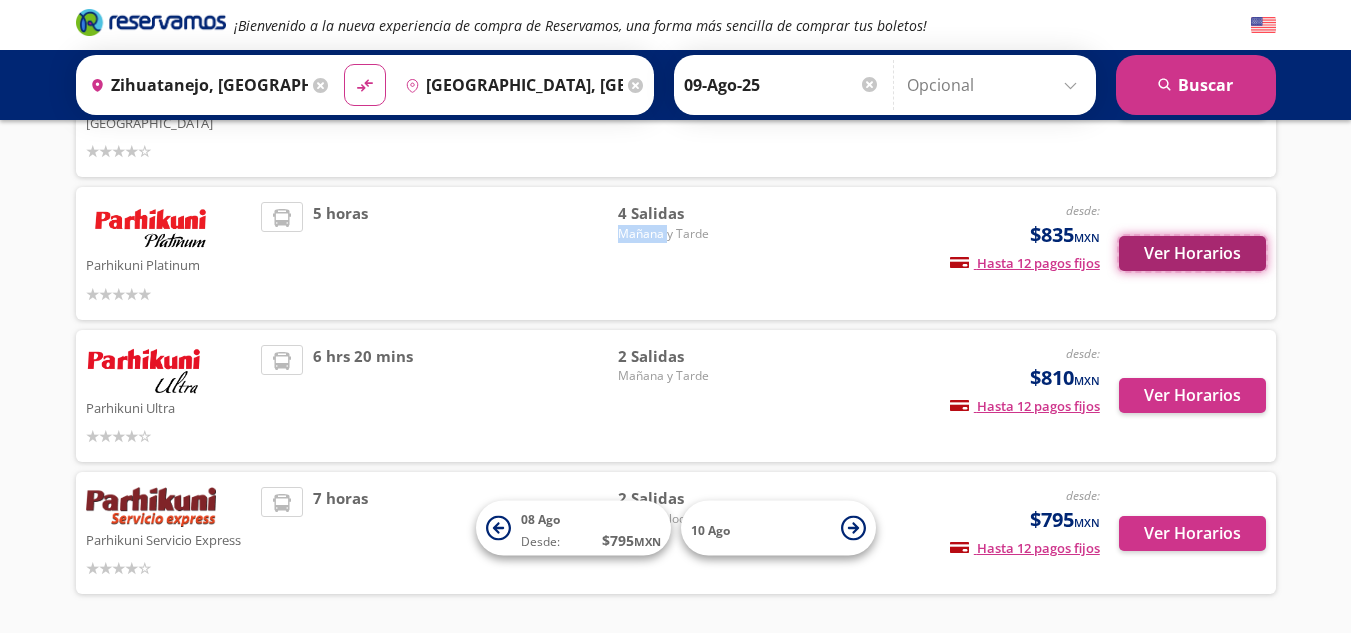 click on "Ver Horarios" at bounding box center (1192, 253) 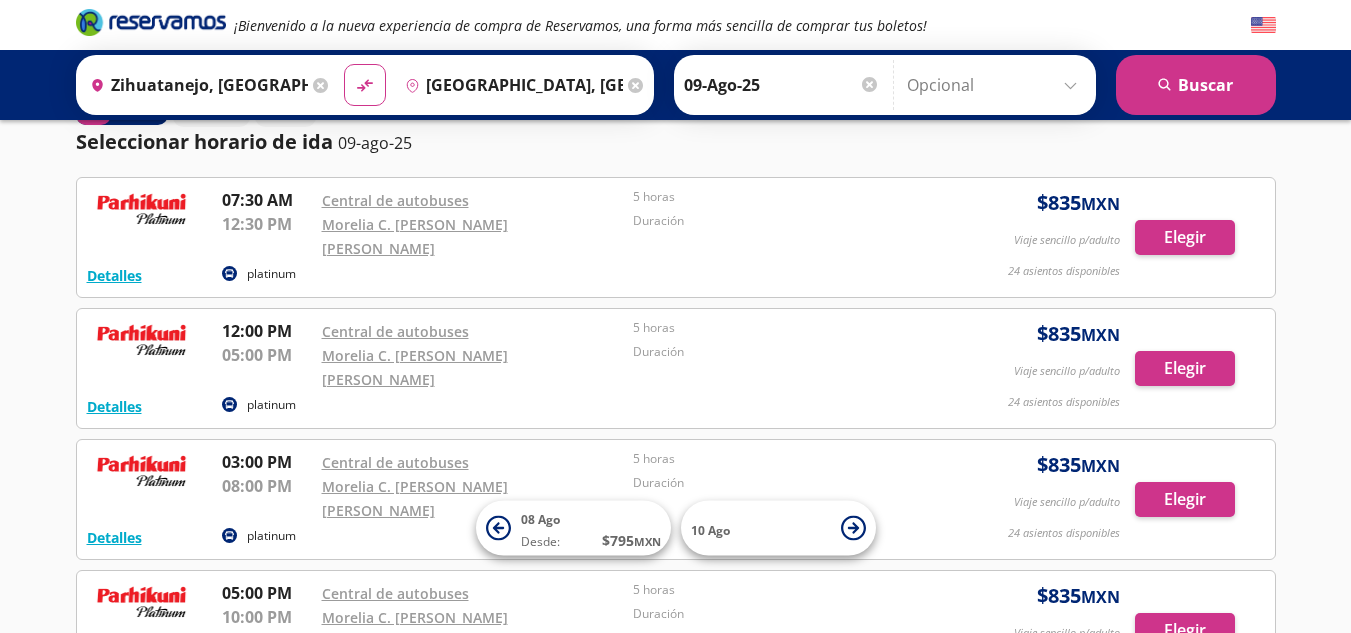 scroll, scrollTop: 100, scrollLeft: 0, axis: vertical 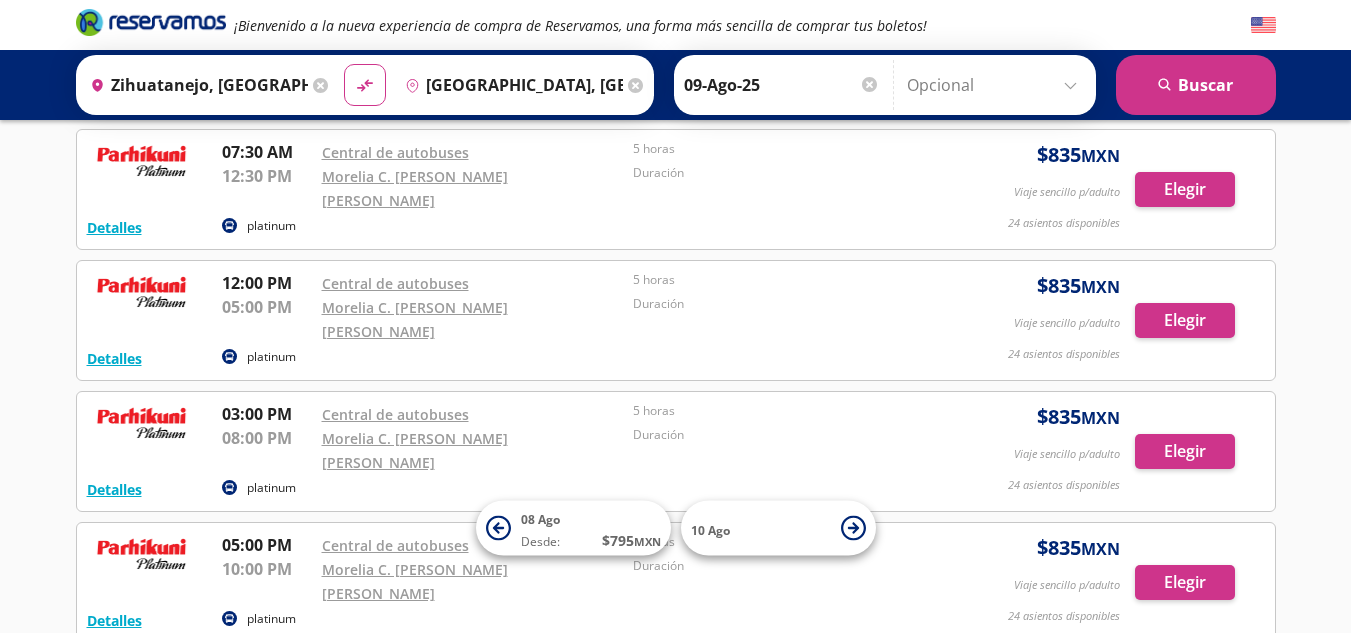 click on "¡Bienvenido a la nueva experiencia de compra de Reservamos, una forma más sencilla de comprar tus boletos! Origen
heroicons:map-pin-20-solid
Zihuatanejo, Guerrero
Destino
pin-outline
Morelia, Michoacán
material-symbols:compare-arrows-rounded
Ida 09-Ago-25" at bounding box center [675, 365] 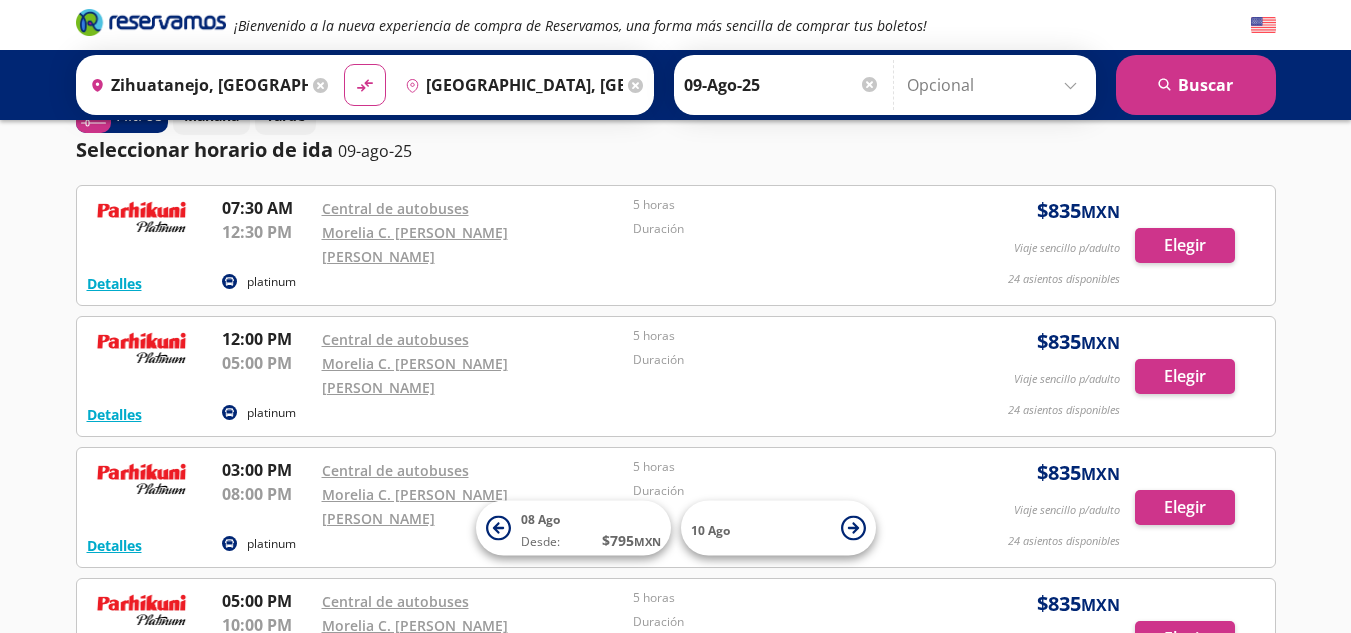 scroll, scrollTop: 0, scrollLeft: 0, axis: both 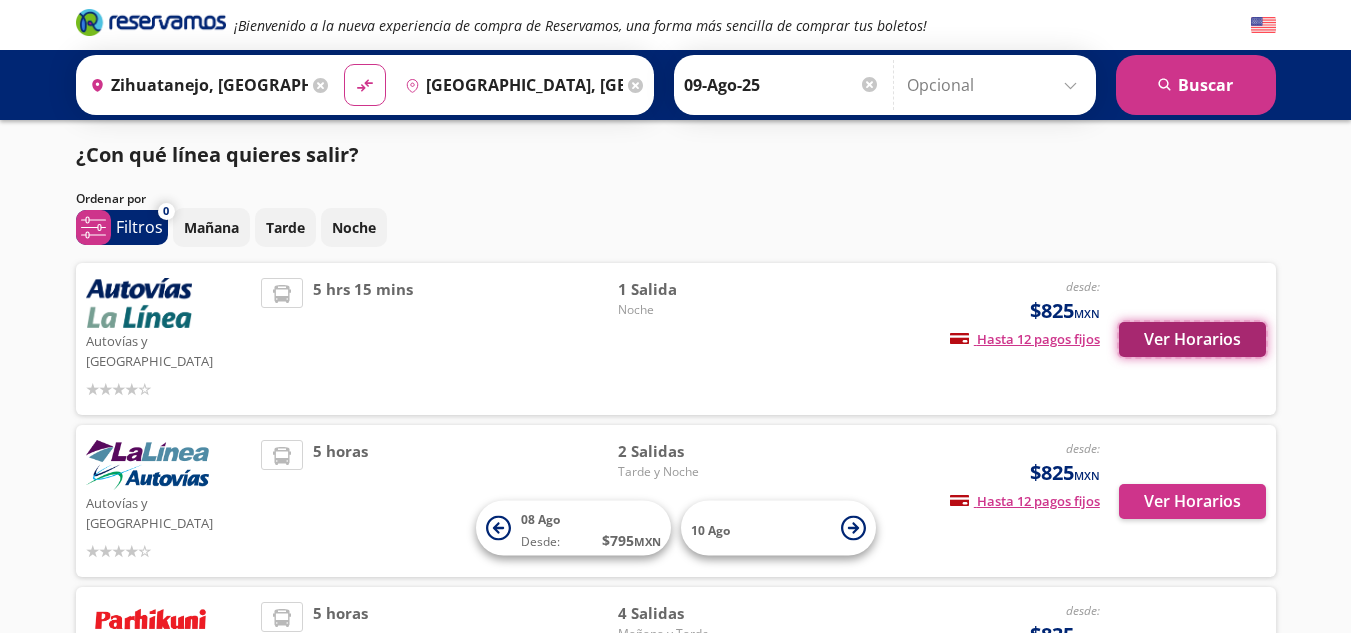 click on "Ver Horarios" at bounding box center (1192, 339) 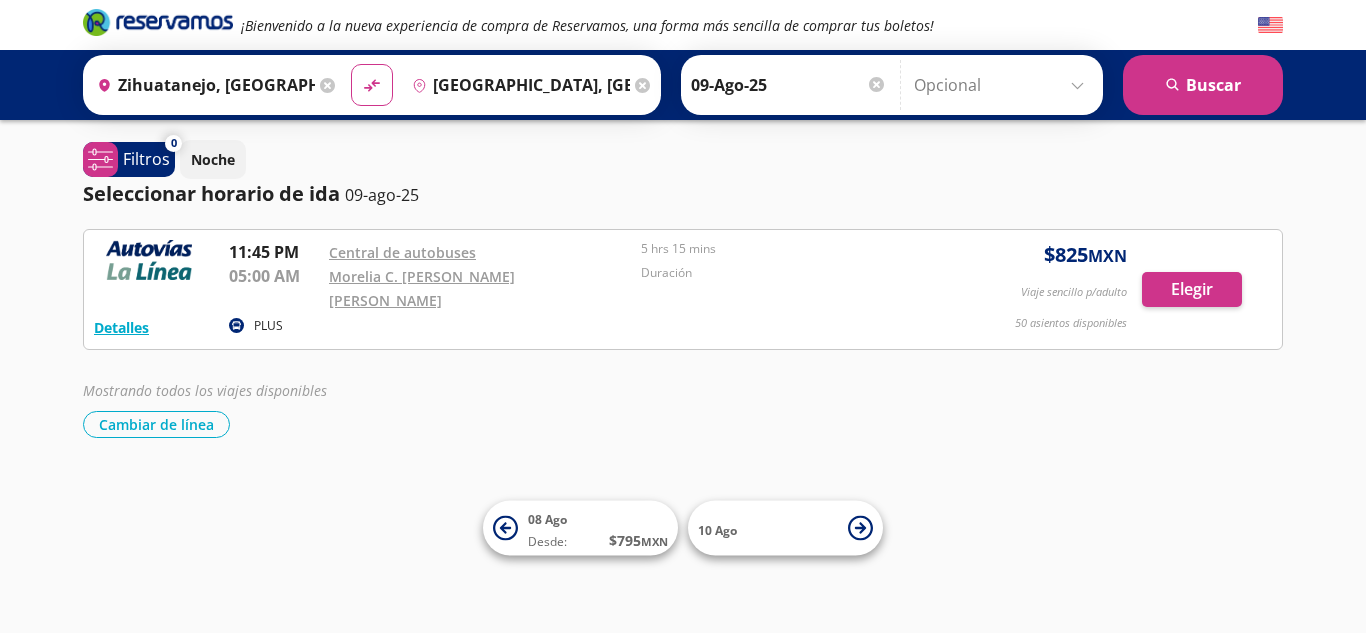click on "Noche" at bounding box center [731, 159] 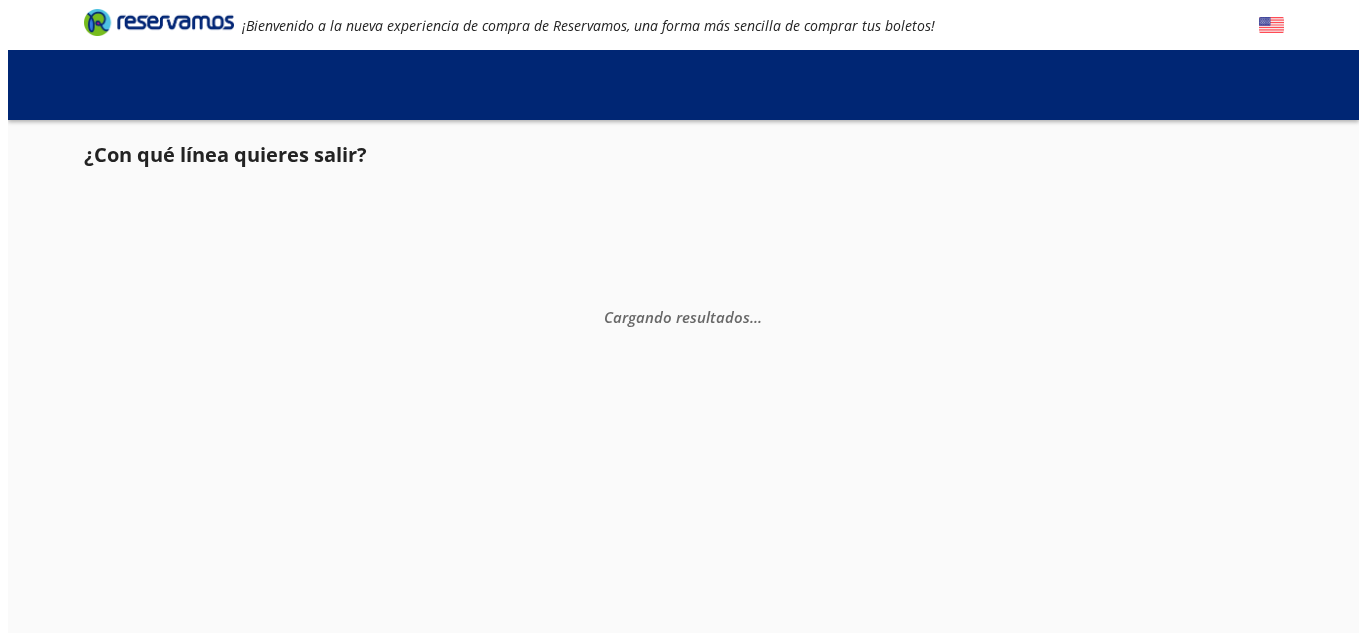 scroll, scrollTop: 0, scrollLeft: 0, axis: both 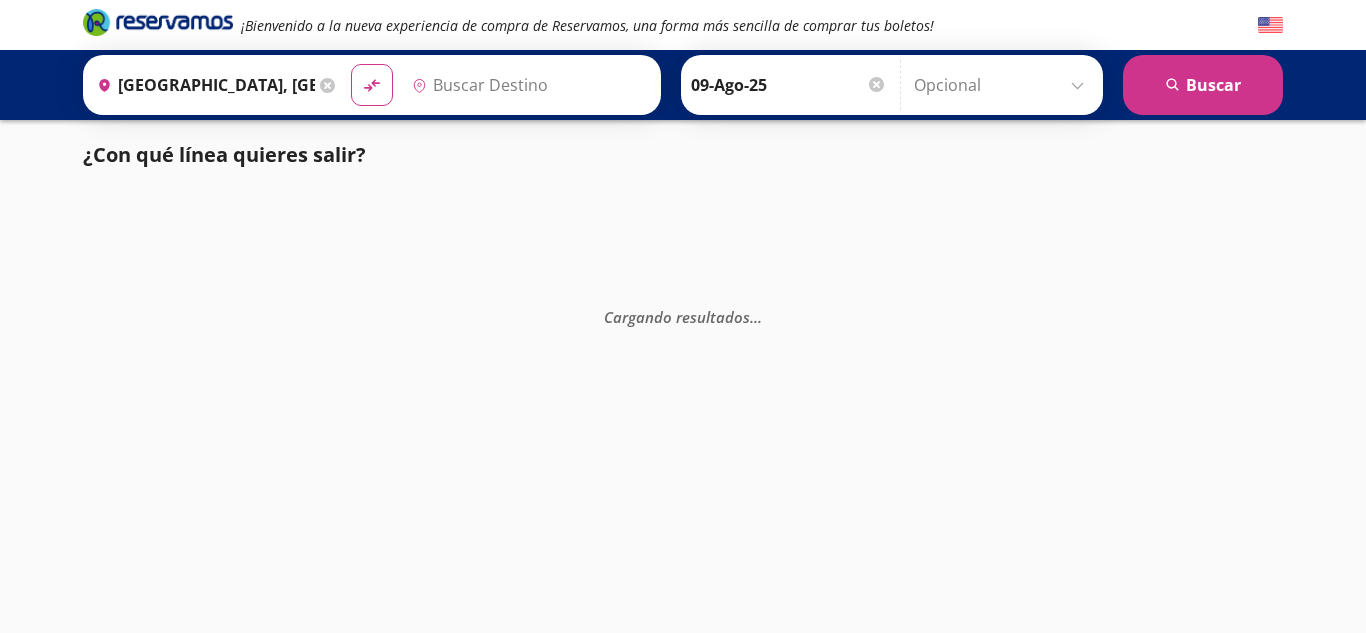 type on "Pátzcuaro, [GEOGRAPHIC_DATA]" 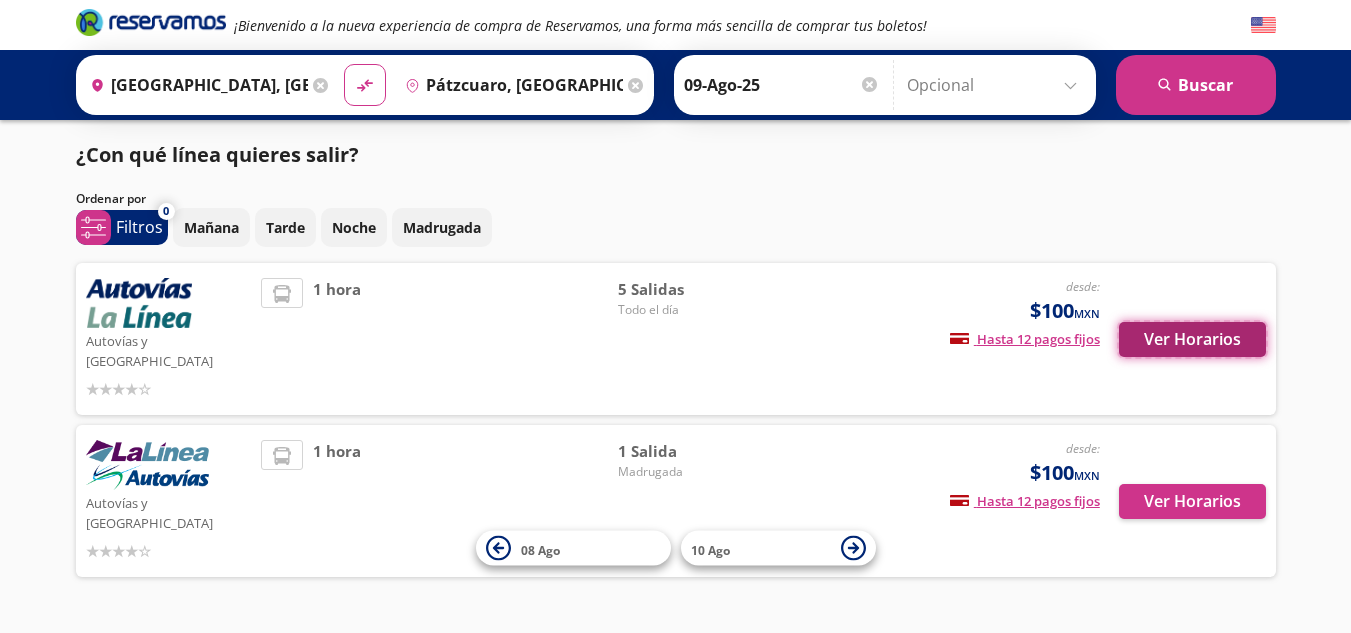 click on "Ver Horarios" at bounding box center [1192, 339] 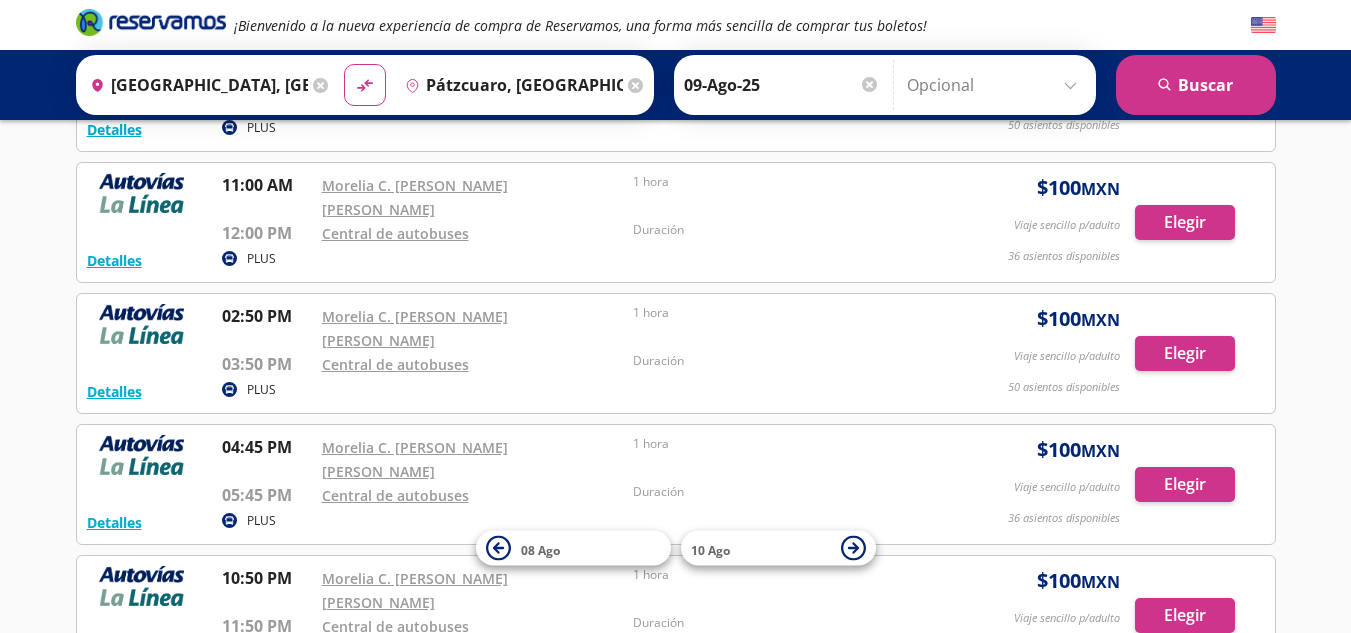 scroll, scrollTop: 200, scrollLeft: 0, axis: vertical 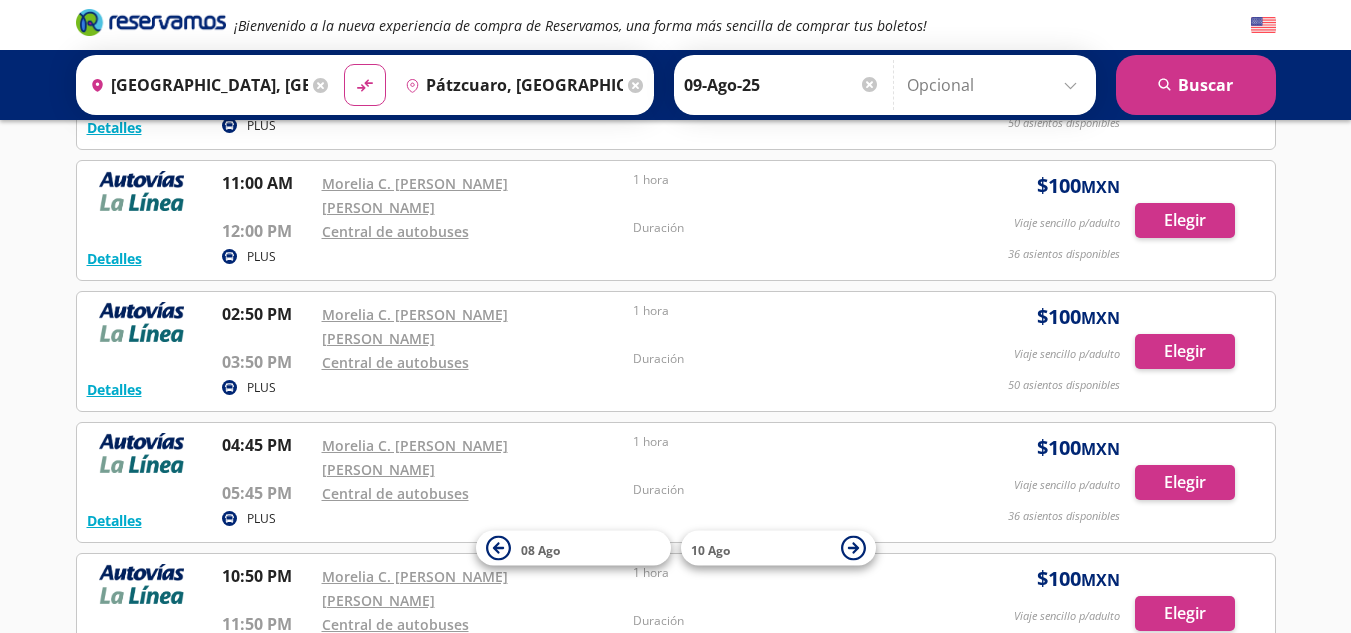 click on "Pátzcuaro, [GEOGRAPHIC_DATA]" at bounding box center (510, 85) 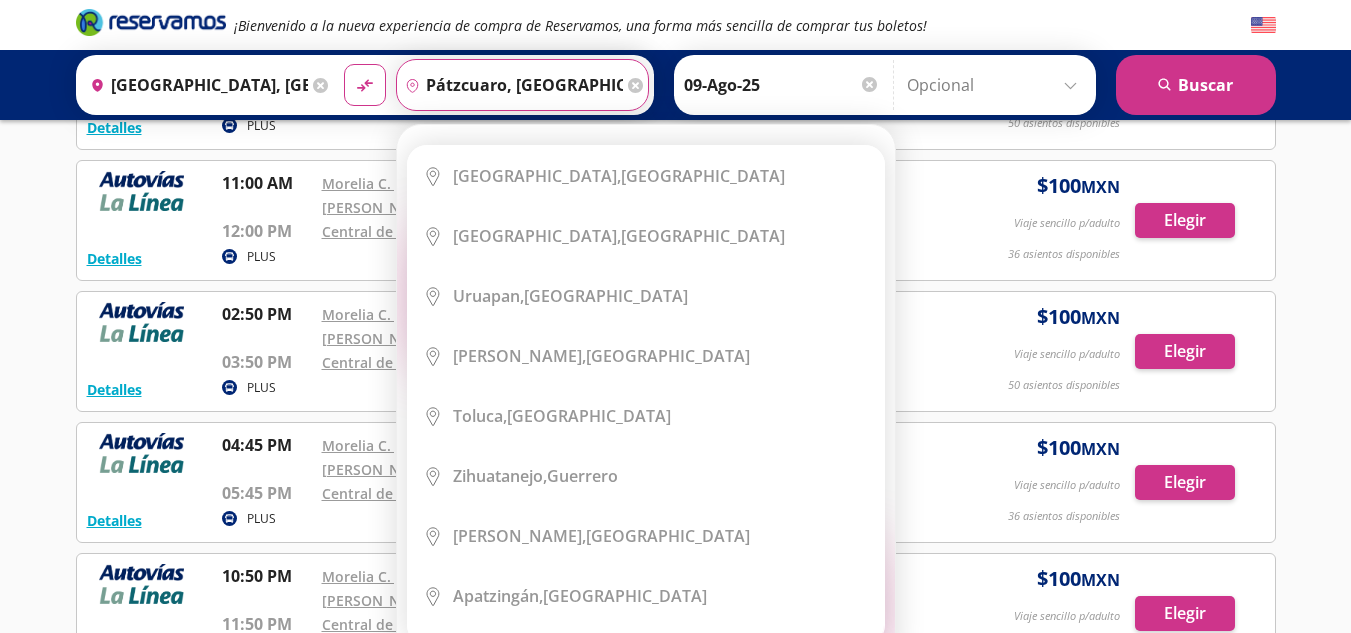 click 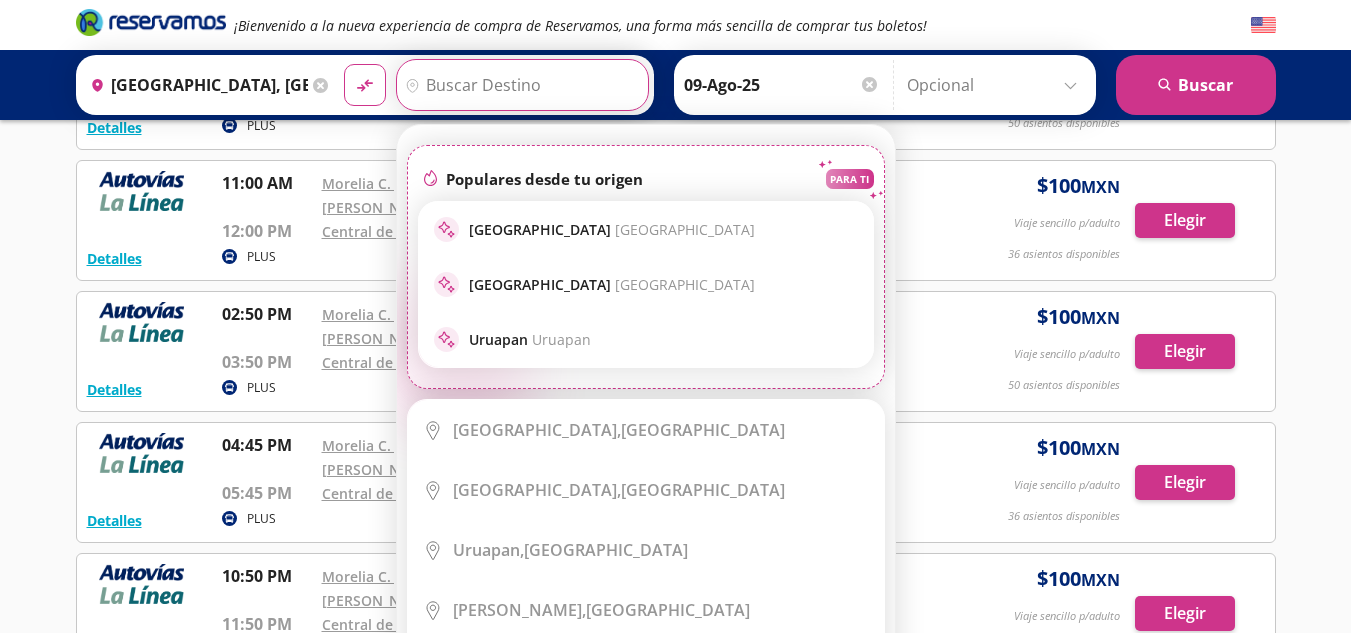 click on "Destino" at bounding box center (520, 85) 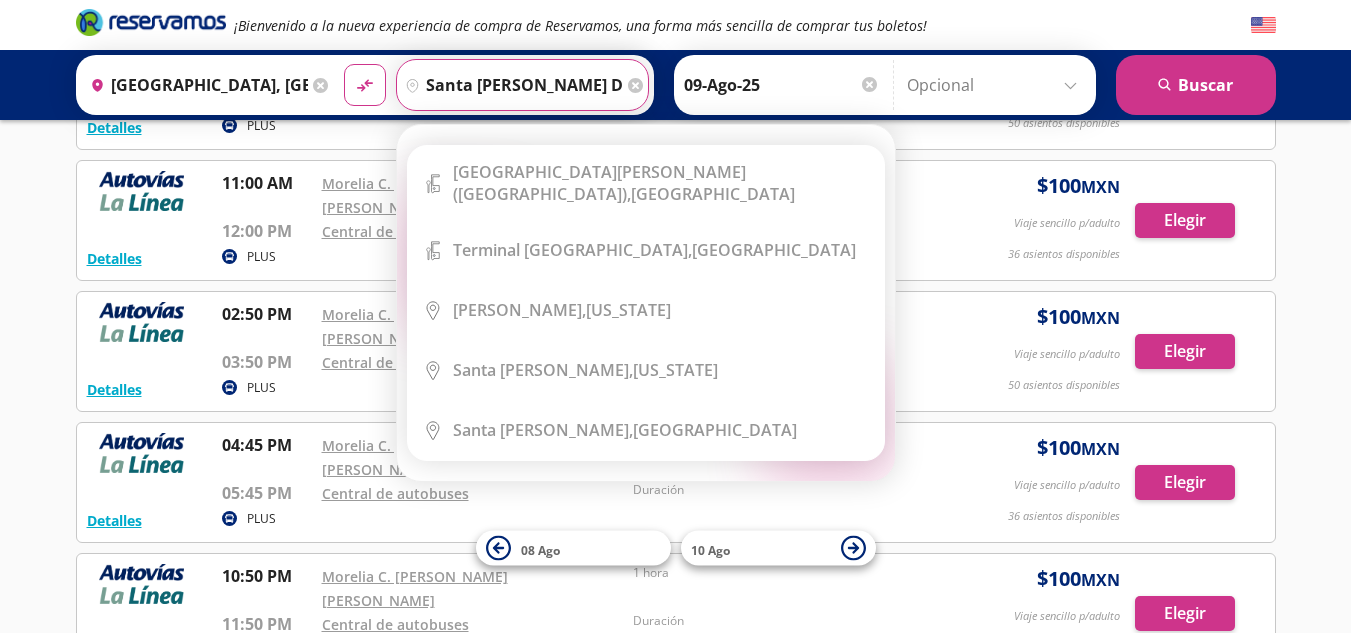 type on "santa [PERSON_NAME] del cobre" 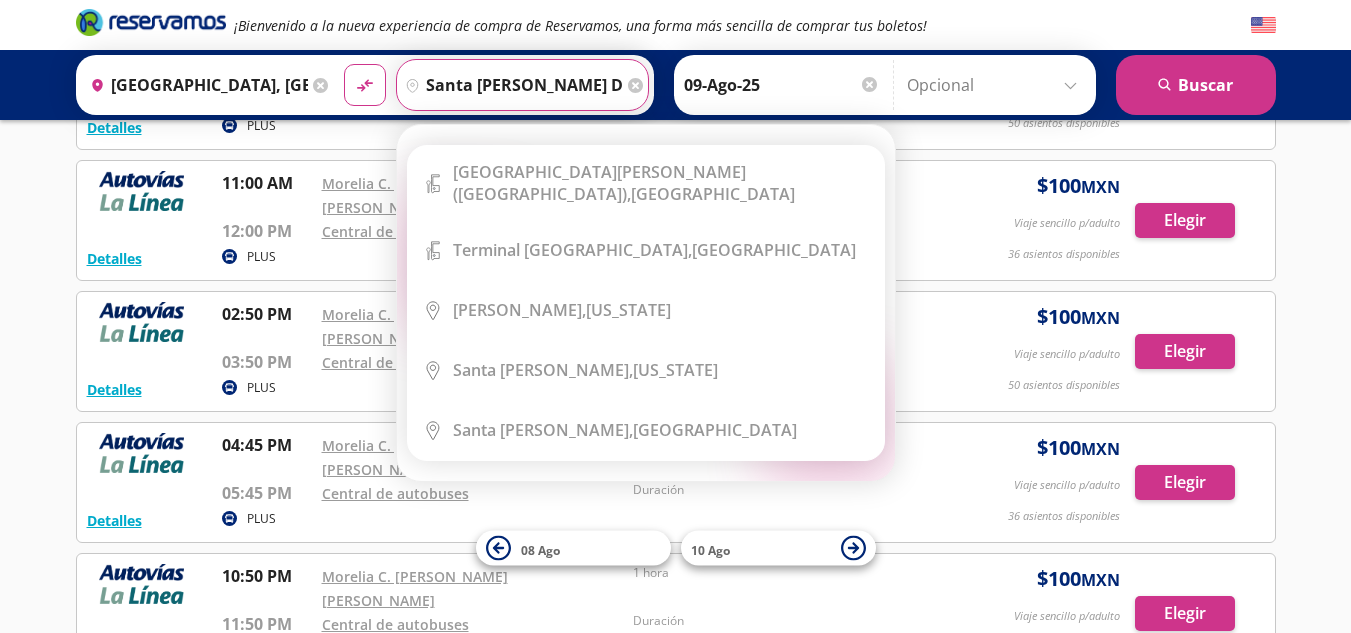 click on "material-symbols:compare-arrows-rounded" at bounding box center (365, 85) 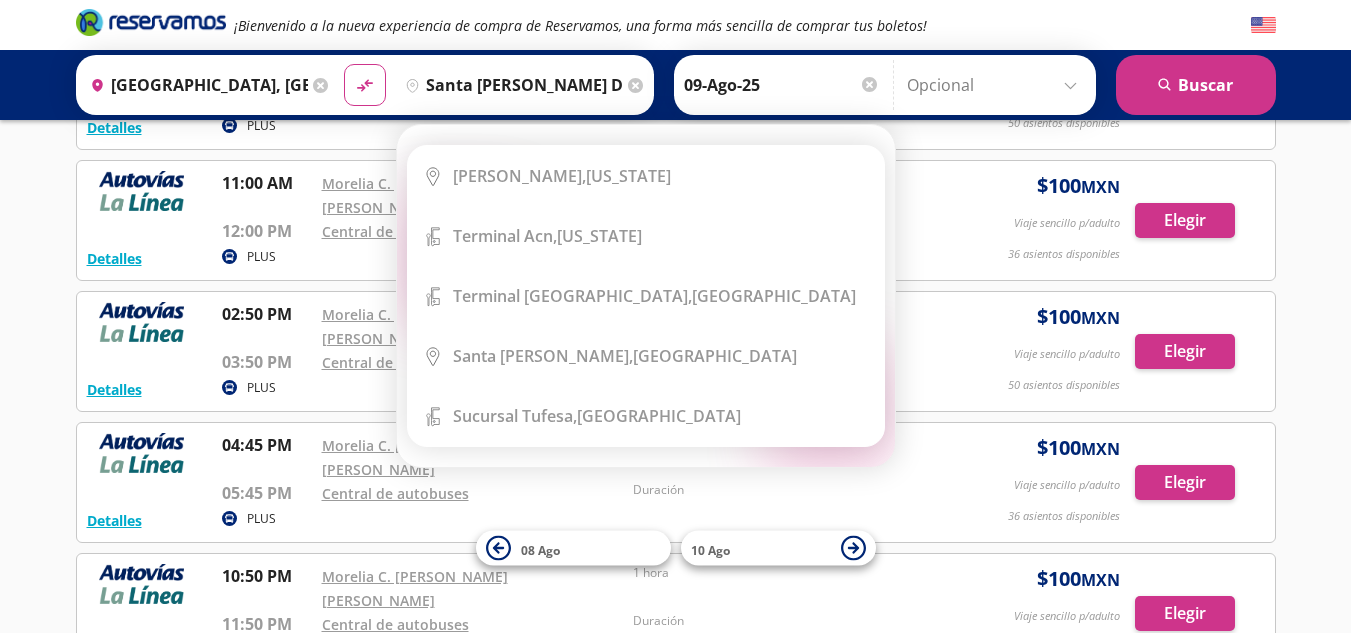 click 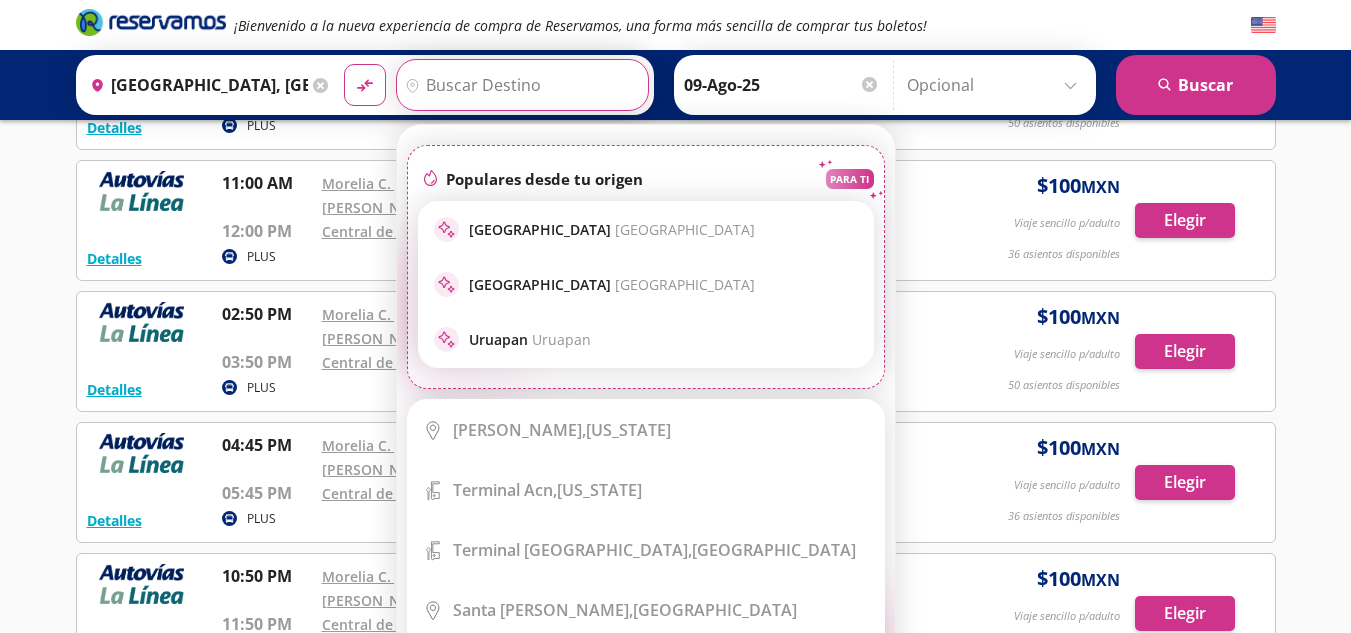 click on "Destino" at bounding box center (520, 85) 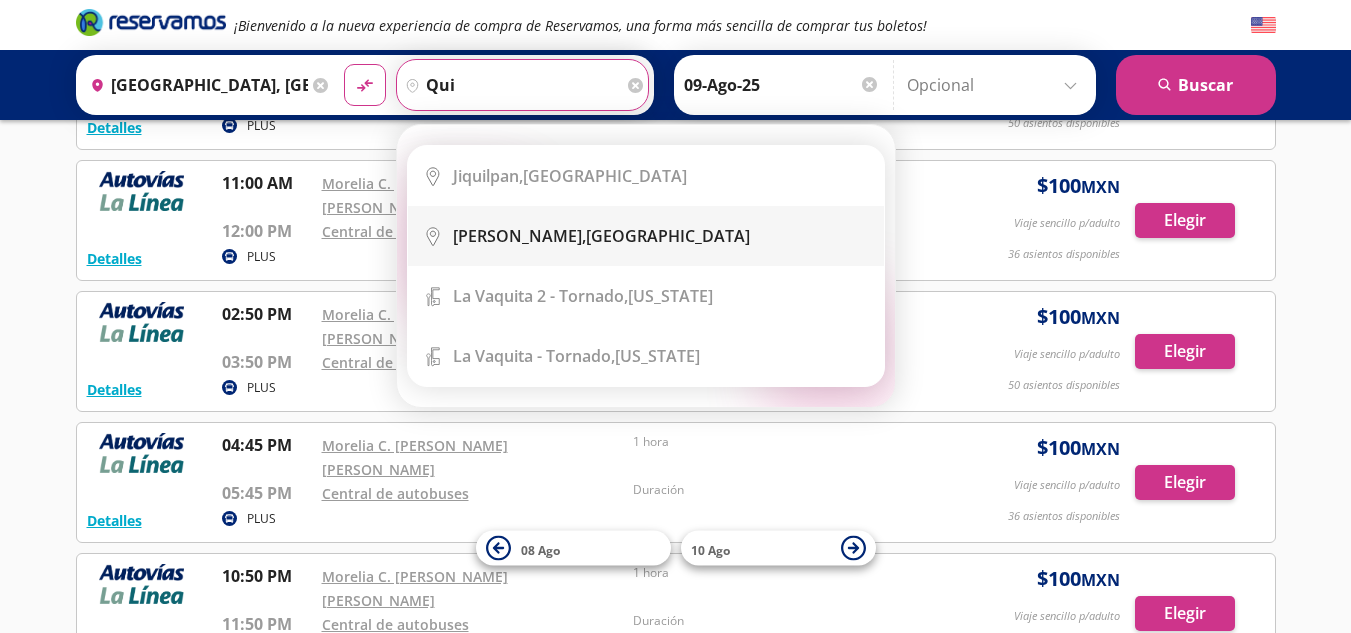 click on "[PERSON_NAME]," at bounding box center (519, 236) 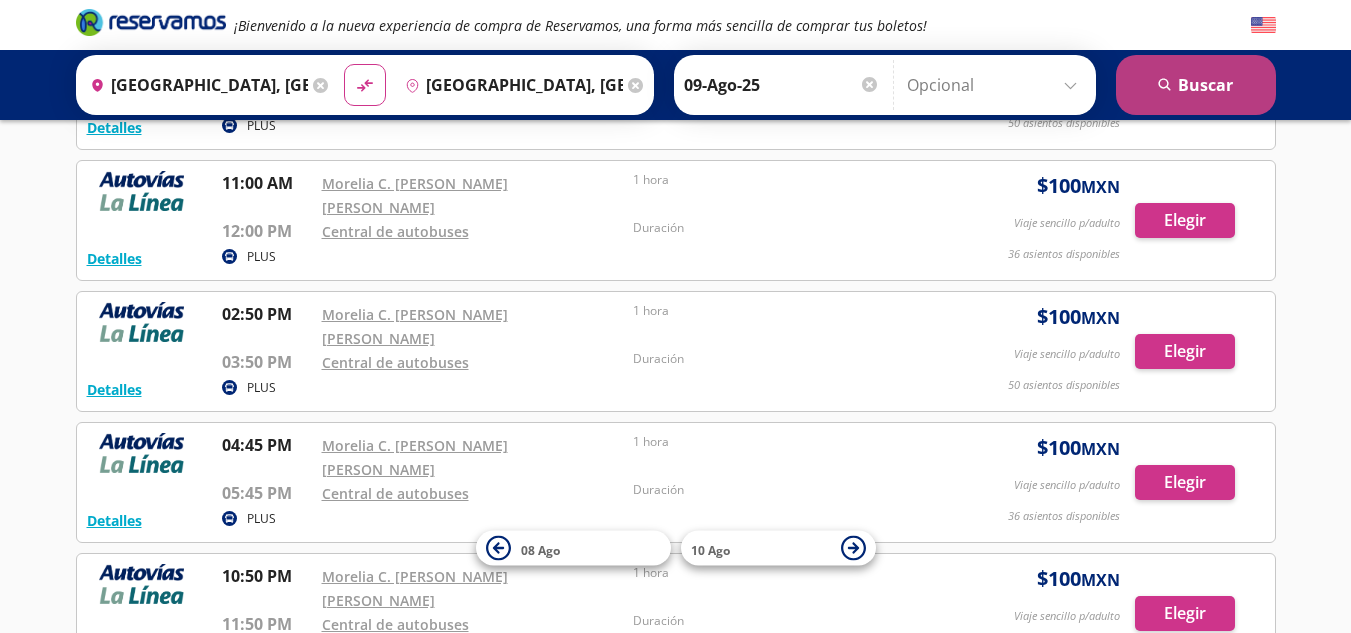 click on "search
[GEOGRAPHIC_DATA]" at bounding box center [1196, 85] 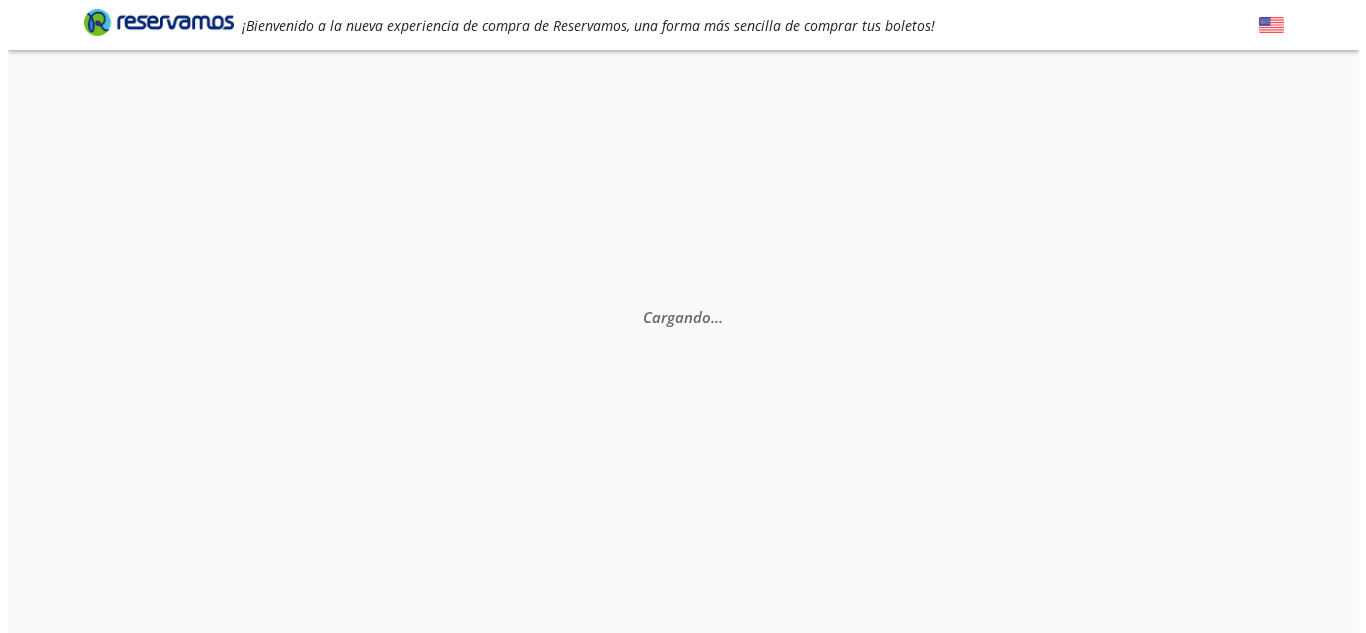 scroll, scrollTop: 0, scrollLeft: 0, axis: both 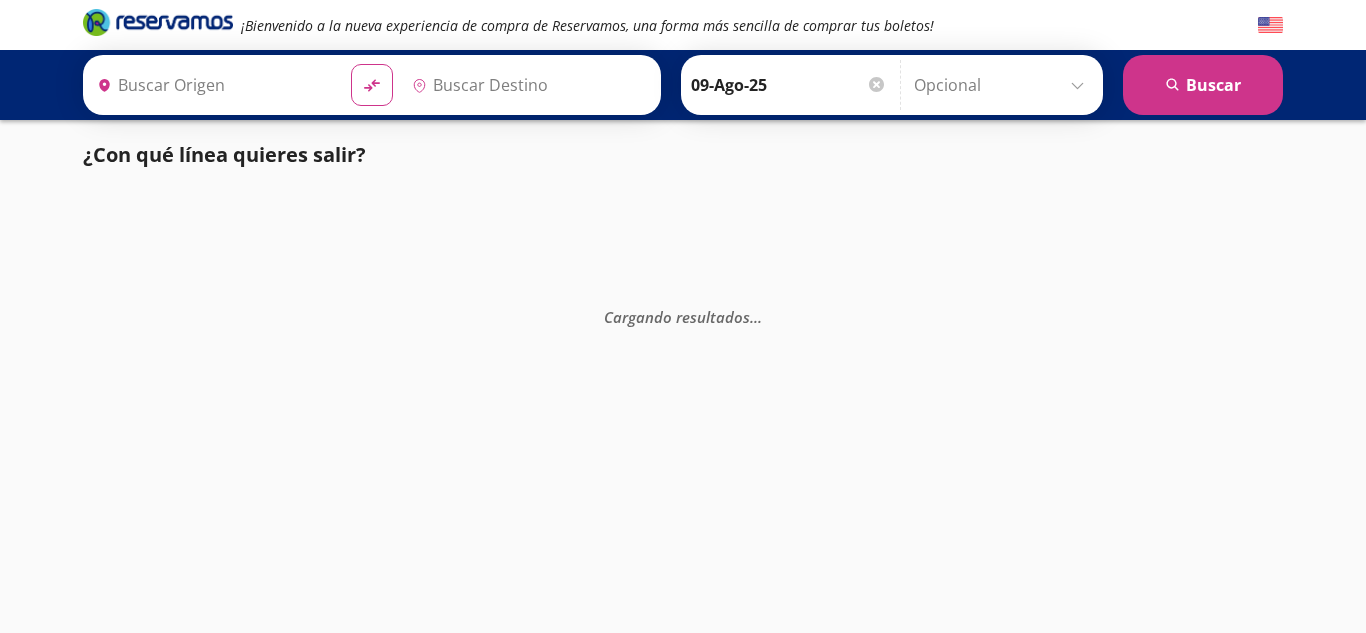 type on "[GEOGRAPHIC_DATA], [GEOGRAPHIC_DATA]" 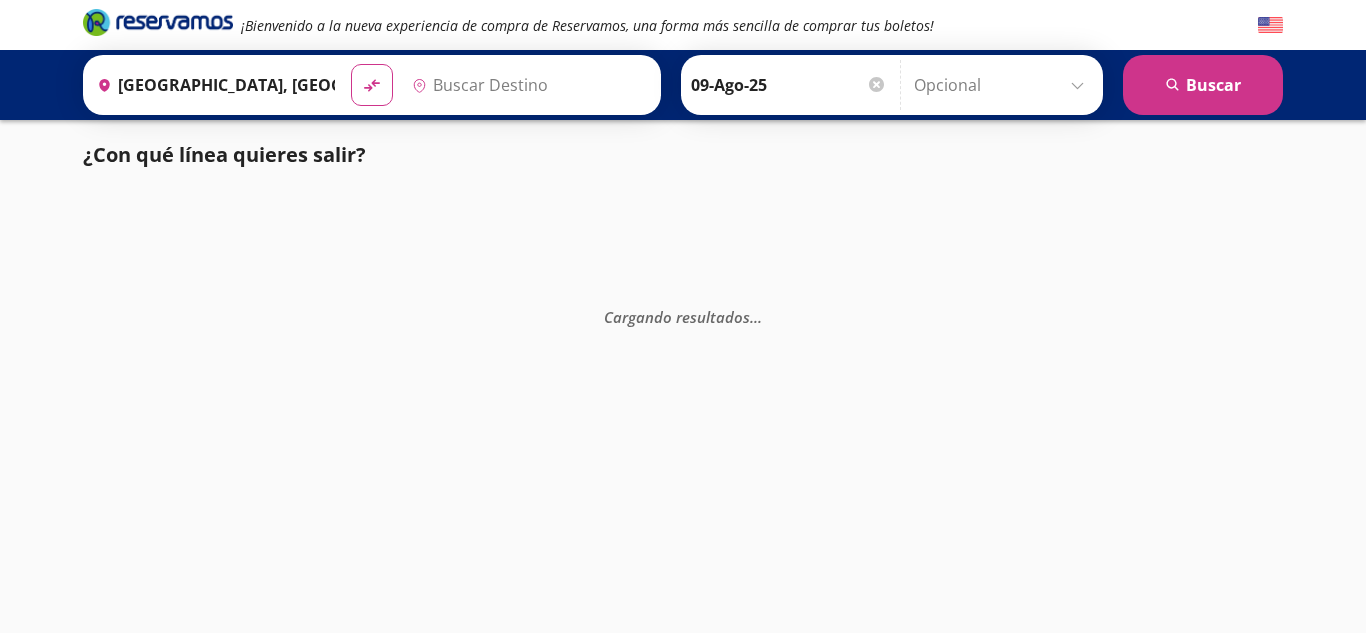 type on "[GEOGRAPHIC_DATA], [GEOGRAPHIC_DATA]" 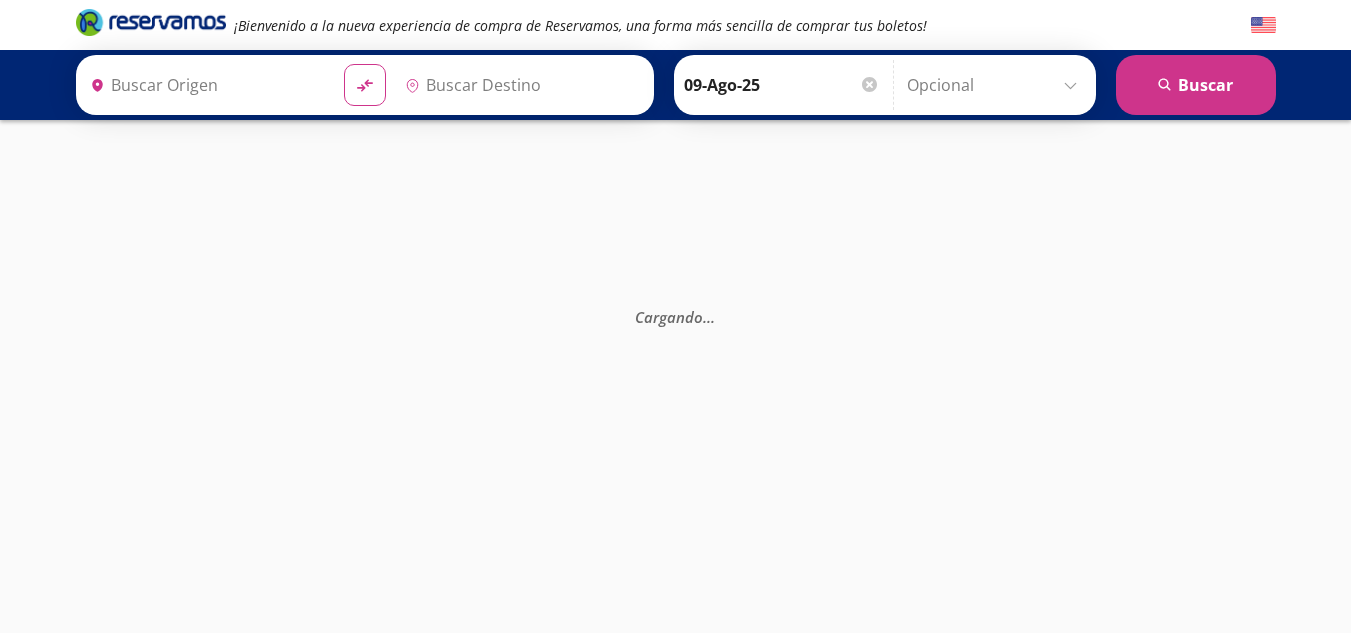 scroll, scrollTop: 0, scrollLeft: 0, axis: both 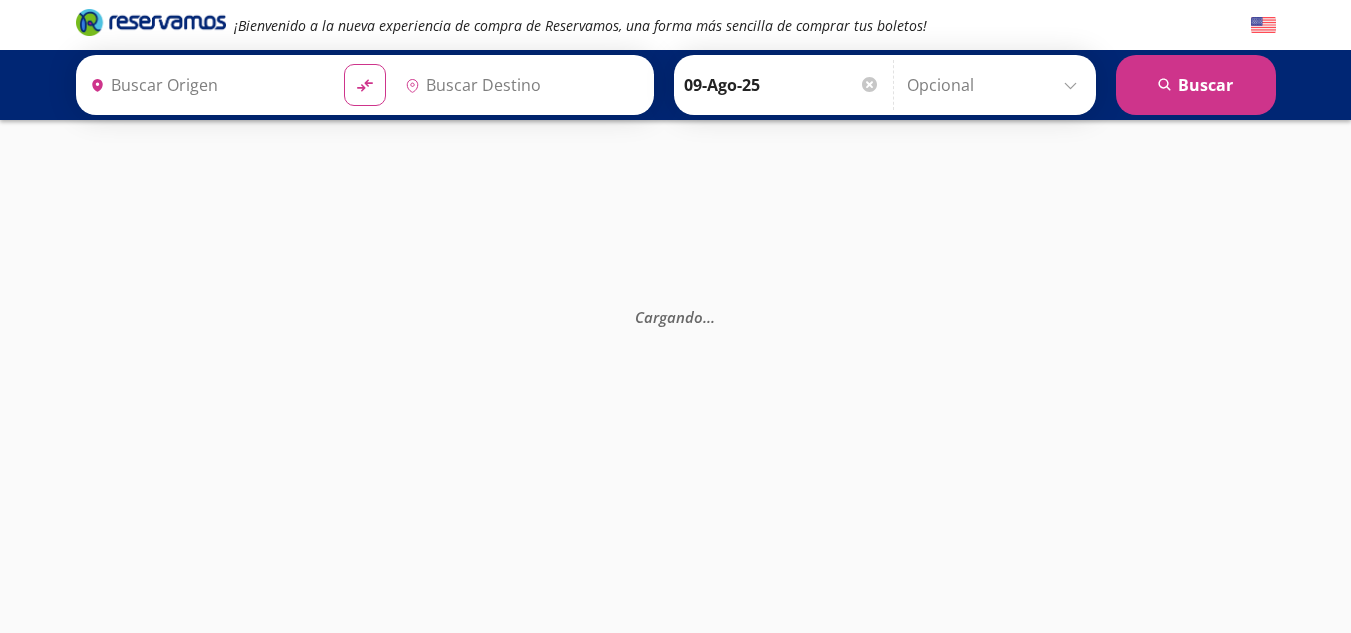 type on "[GEOGRAPHIC_DATA], [GEOGRAPHIC_DATA]" 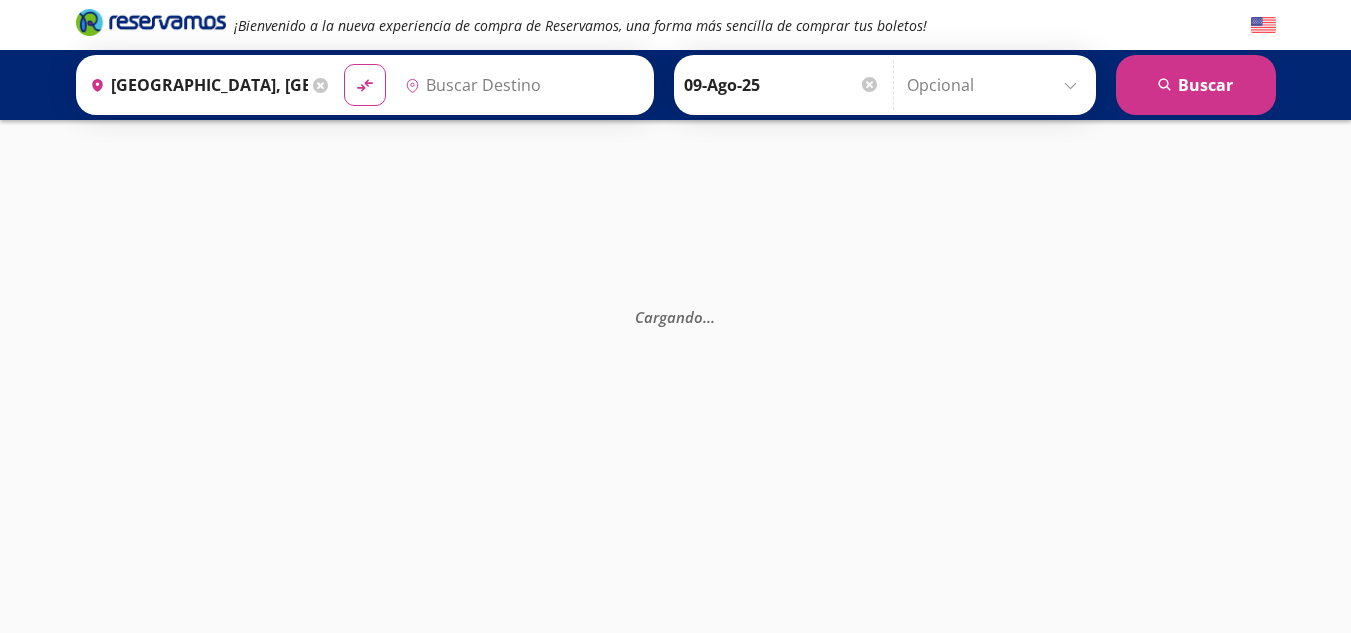 type on "Pátzcuaro, [GEOGRAPHIC_DATA]" 